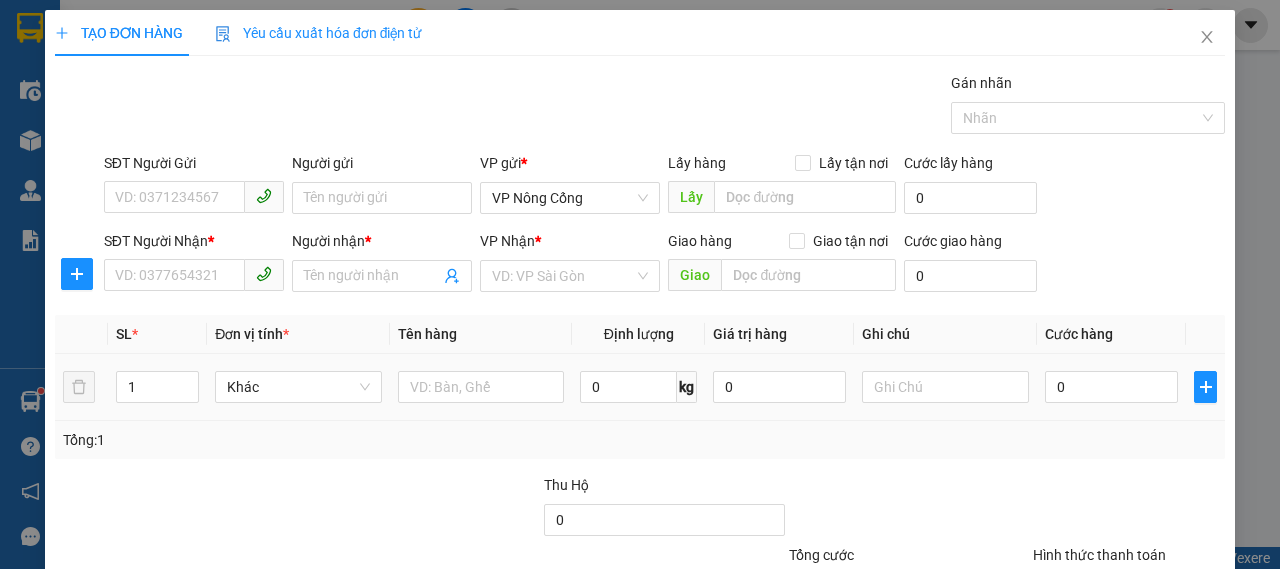 scroll, scrollTop: 0, scrollLeft: 0, axis: both 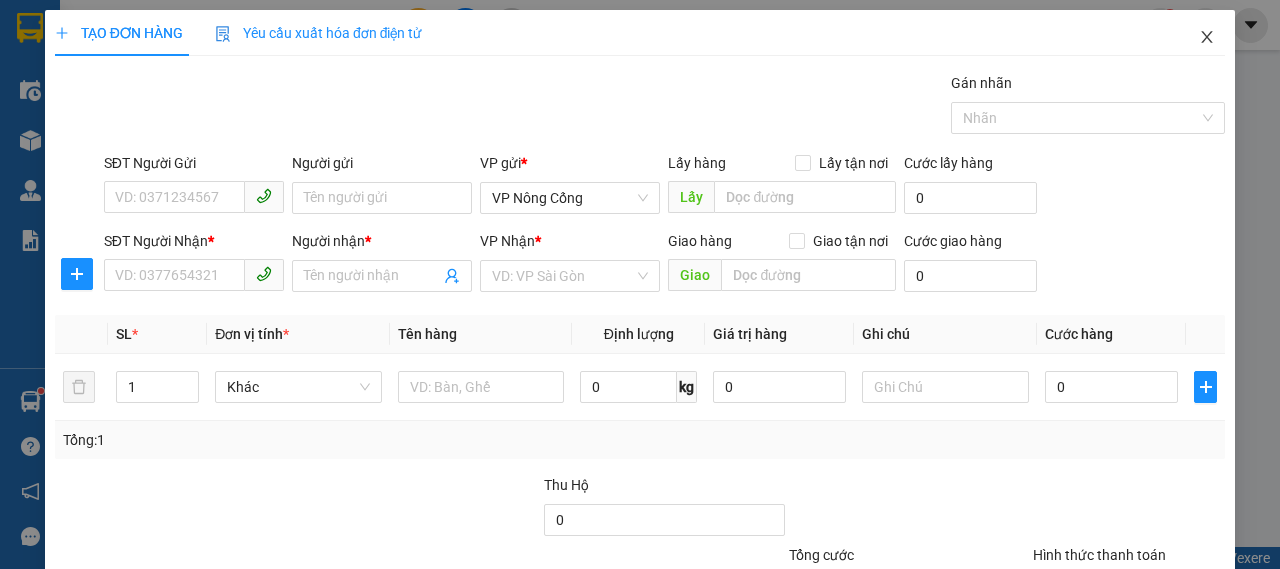 click 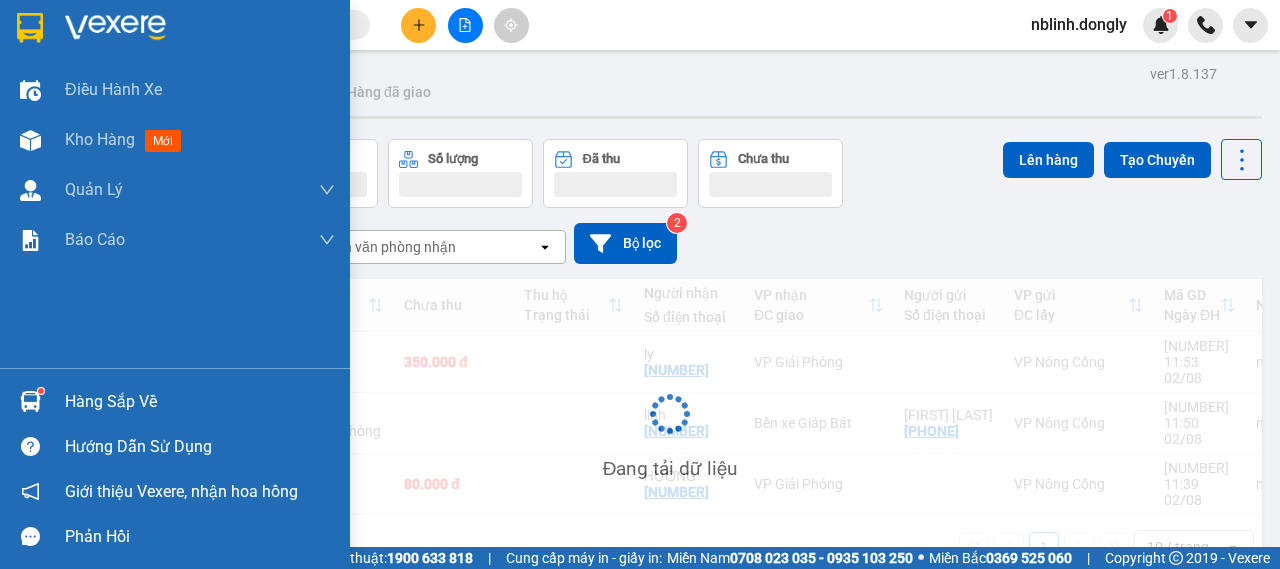 click at bounding box center (175, 32) 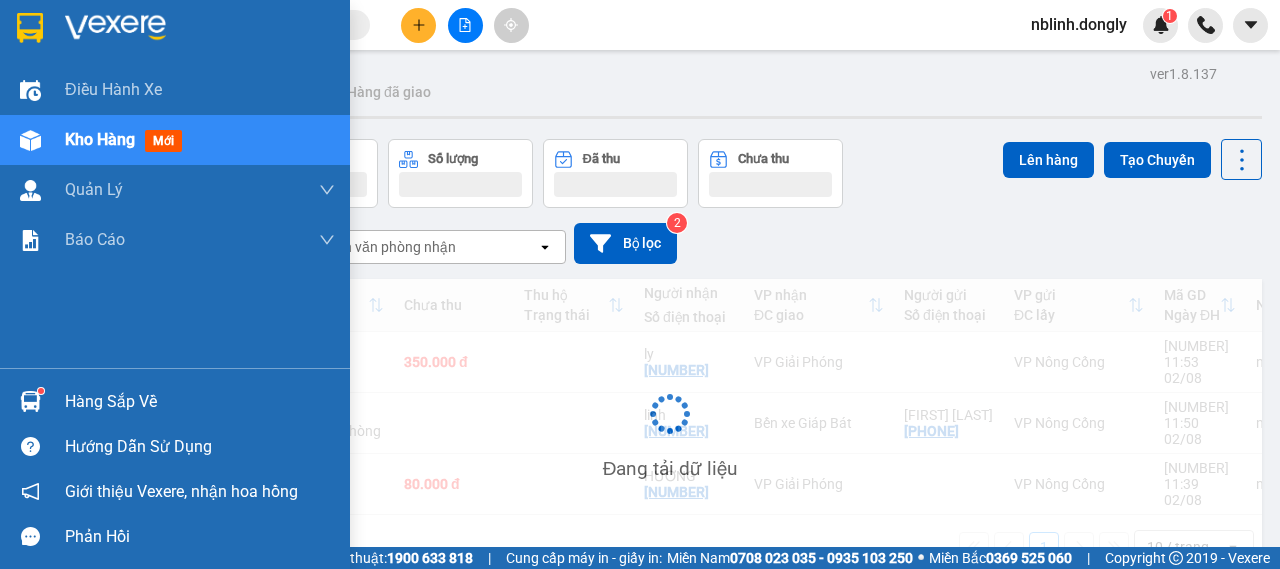 click 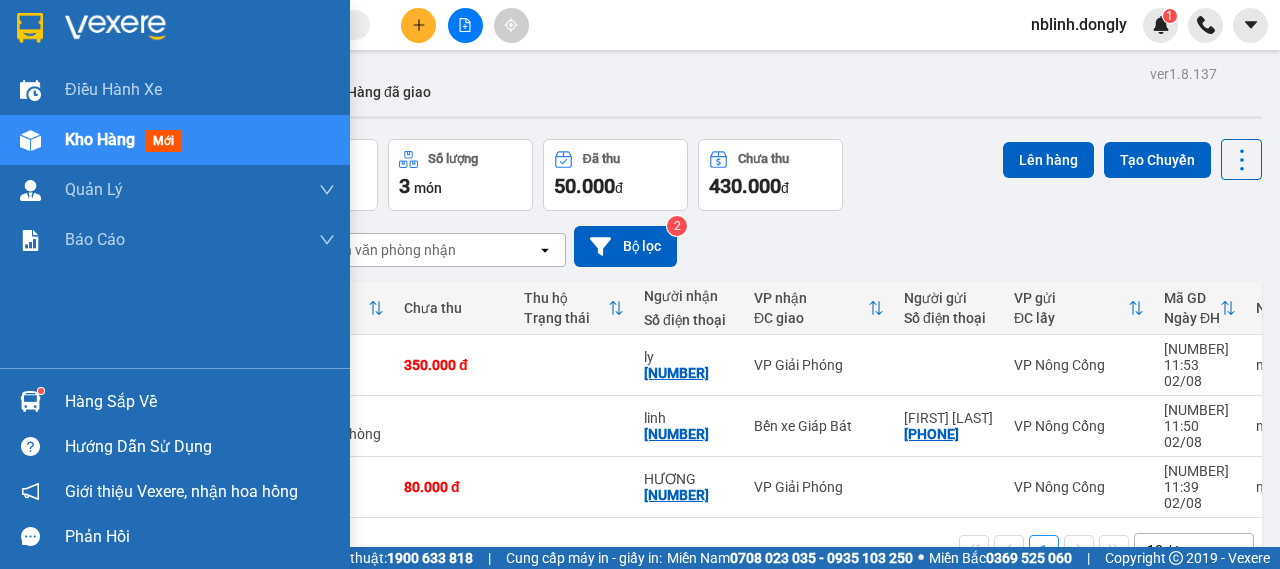 click at bounding box center [115, 28] 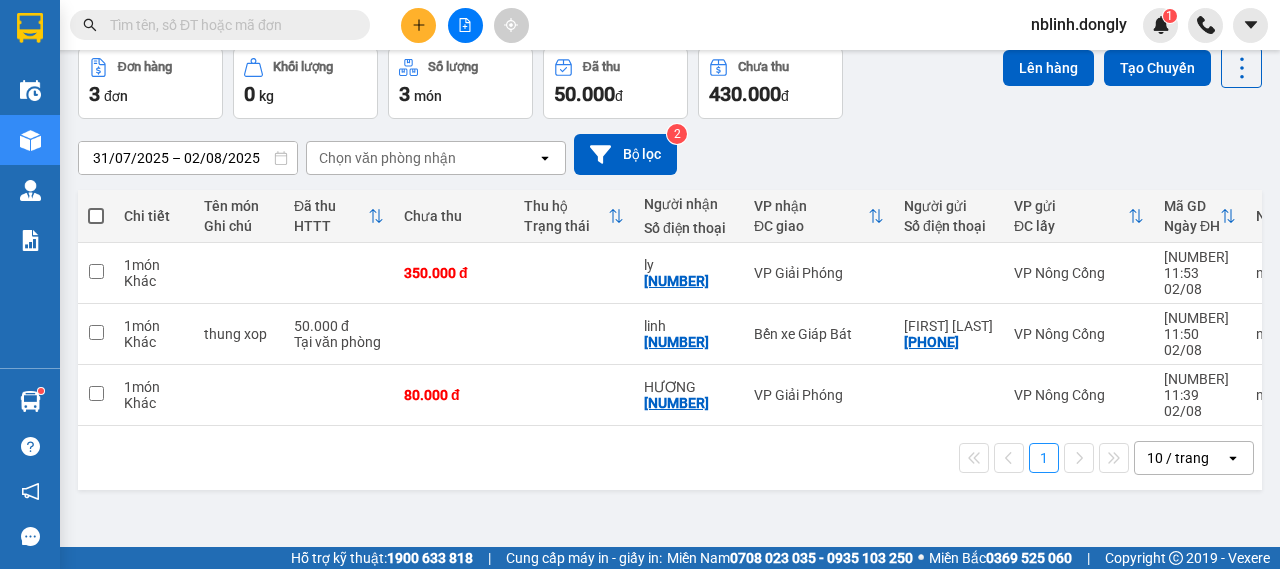 scroll, scrollTop: 0, scrollLeft: 0, axis: both 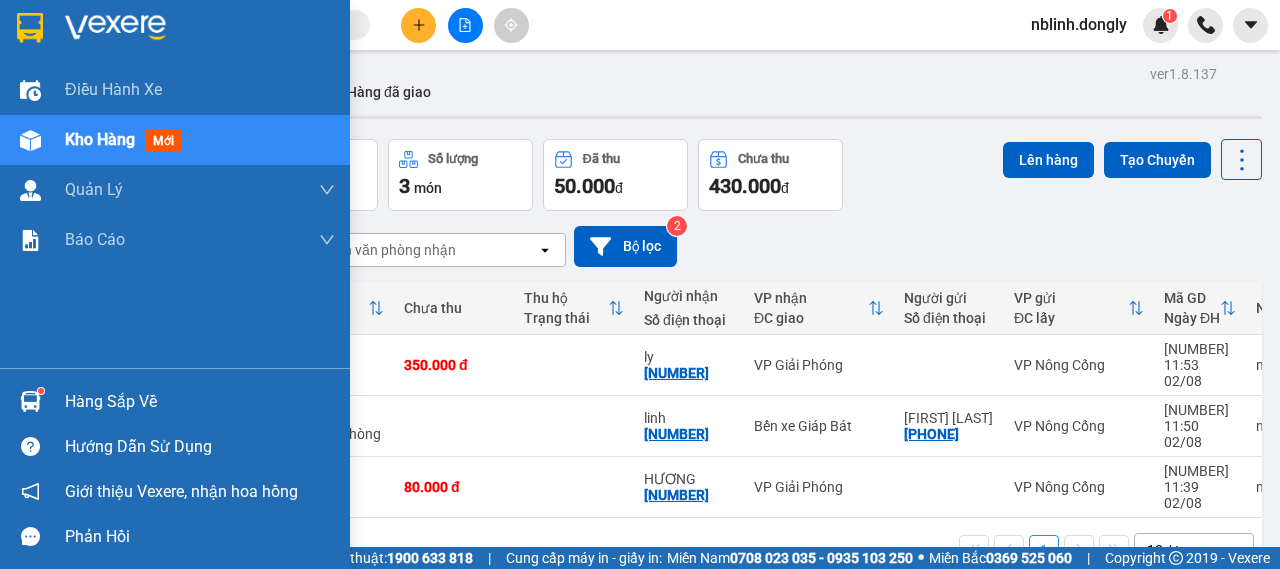 click at bounding box center [115, 28] 